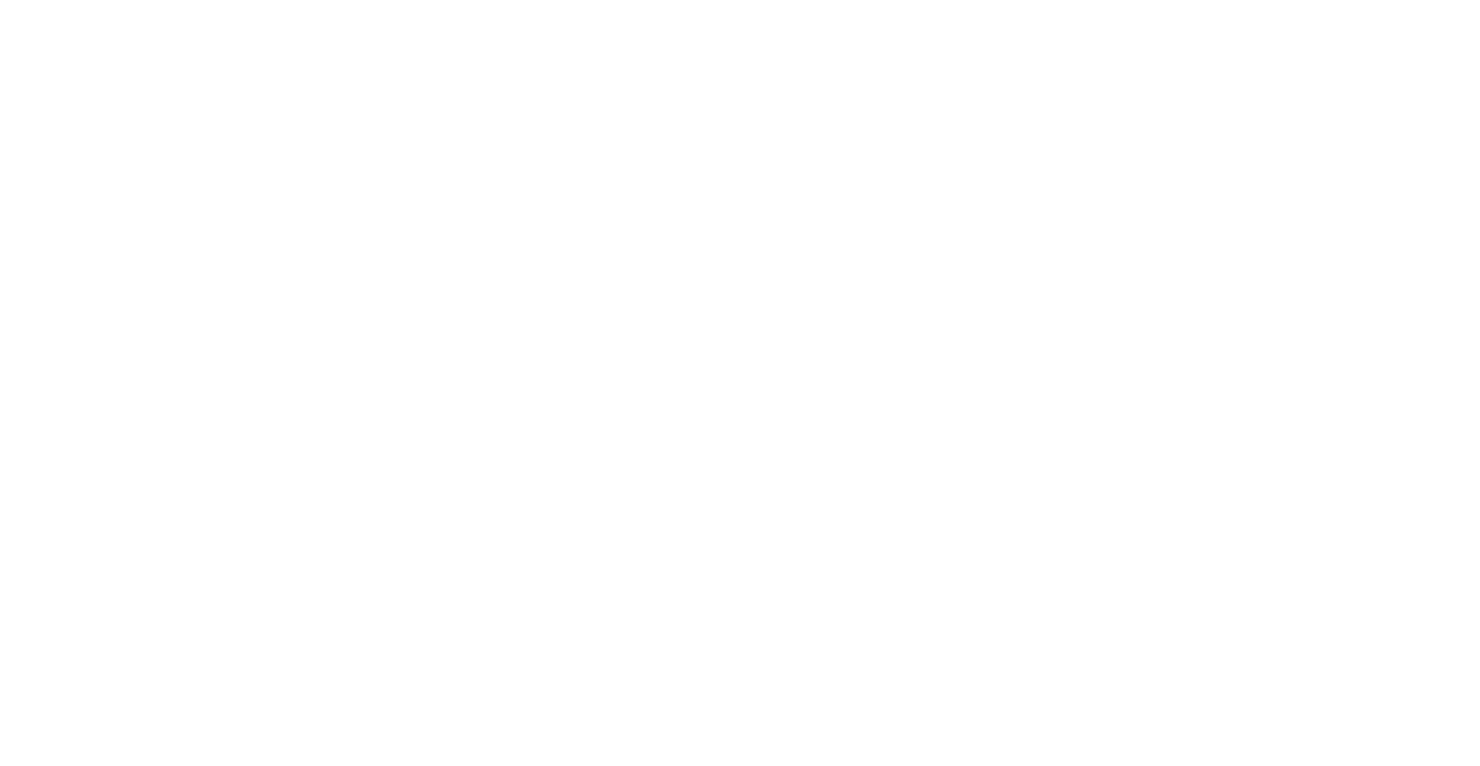 scroll, scrollTop: 0, scrollLeft: 0, axis: both 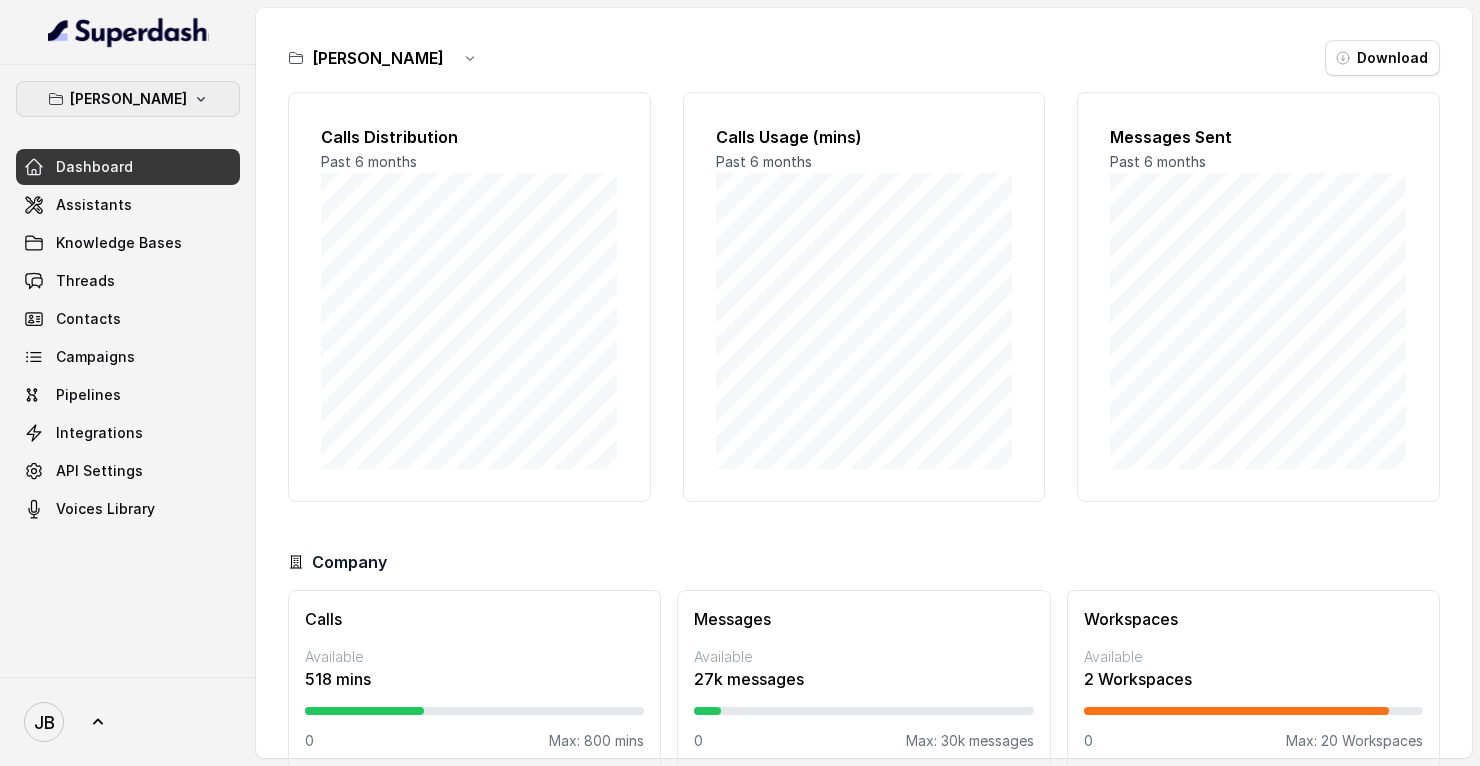click 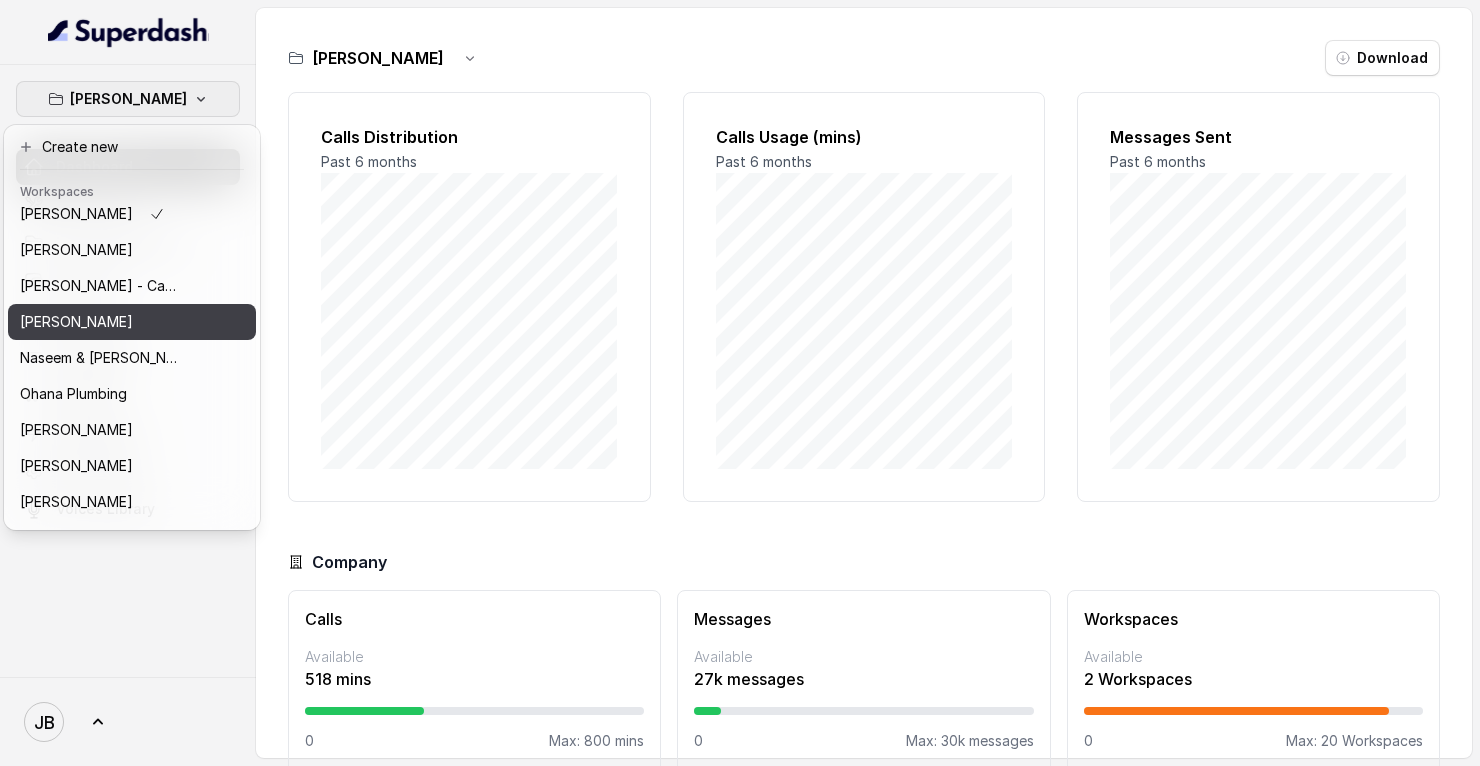 scroll, scrollTop: 328, scrollLeft: 0, axis: vertical 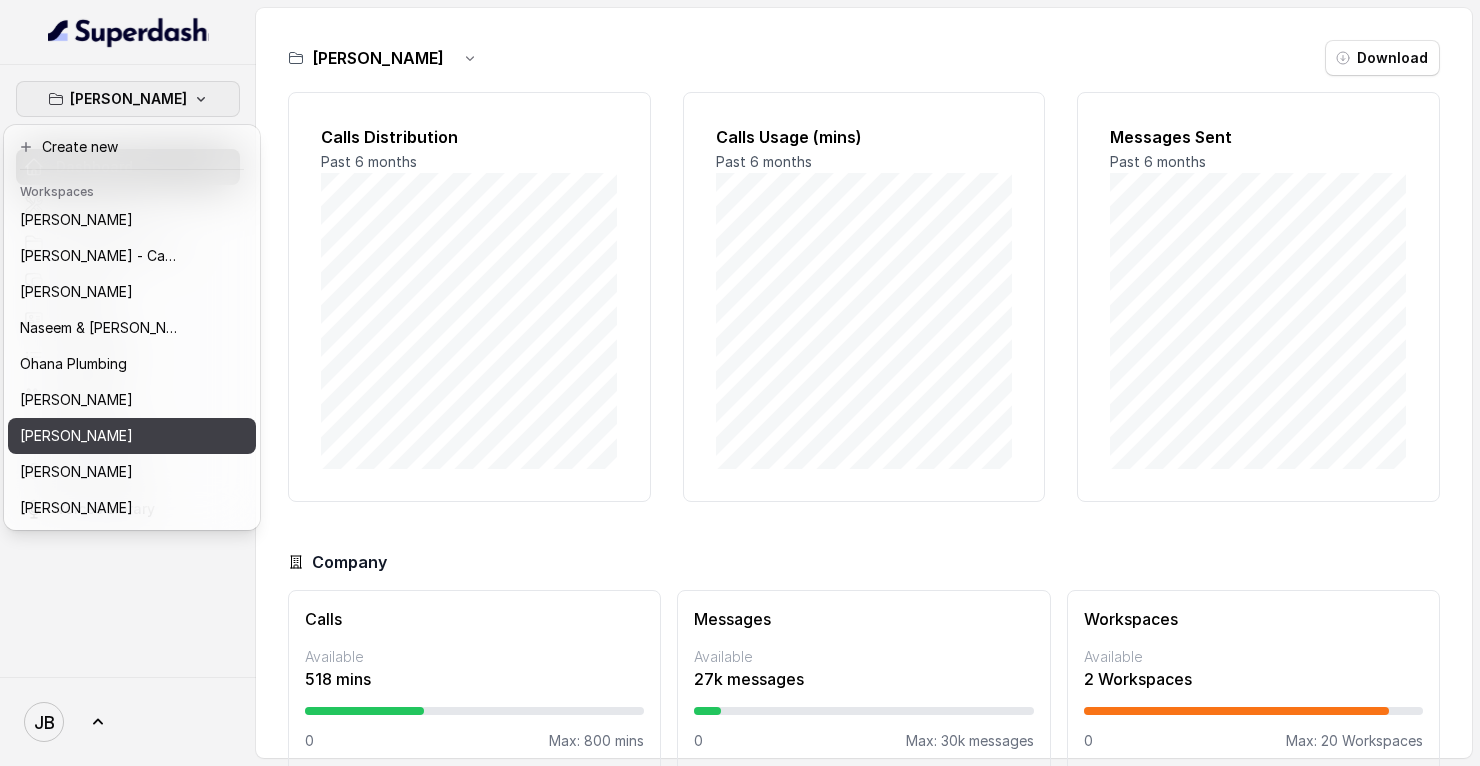click on "[PERSON_NAME]" at bounding box center [76, 436] 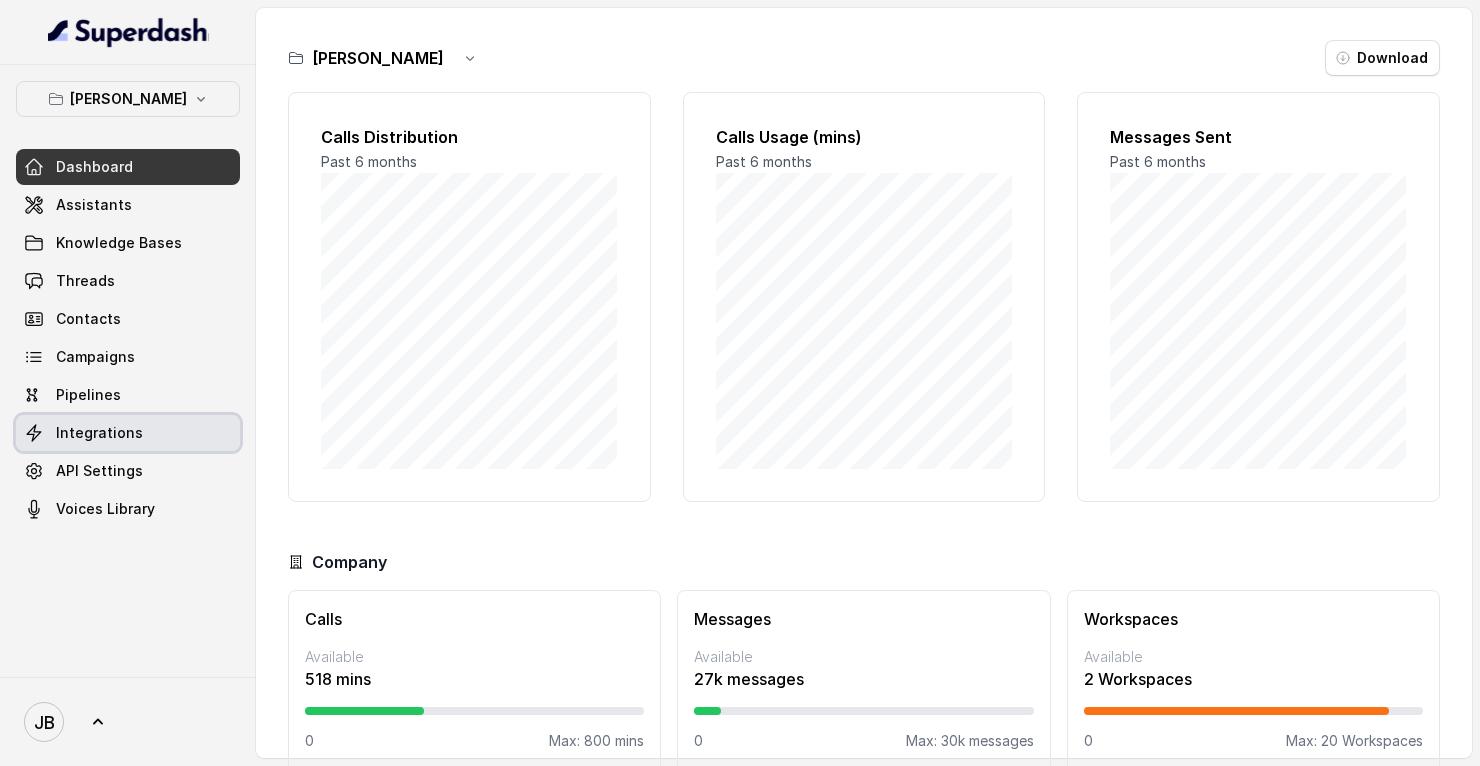 click on "Integrations" at bounding box center [99, 433] 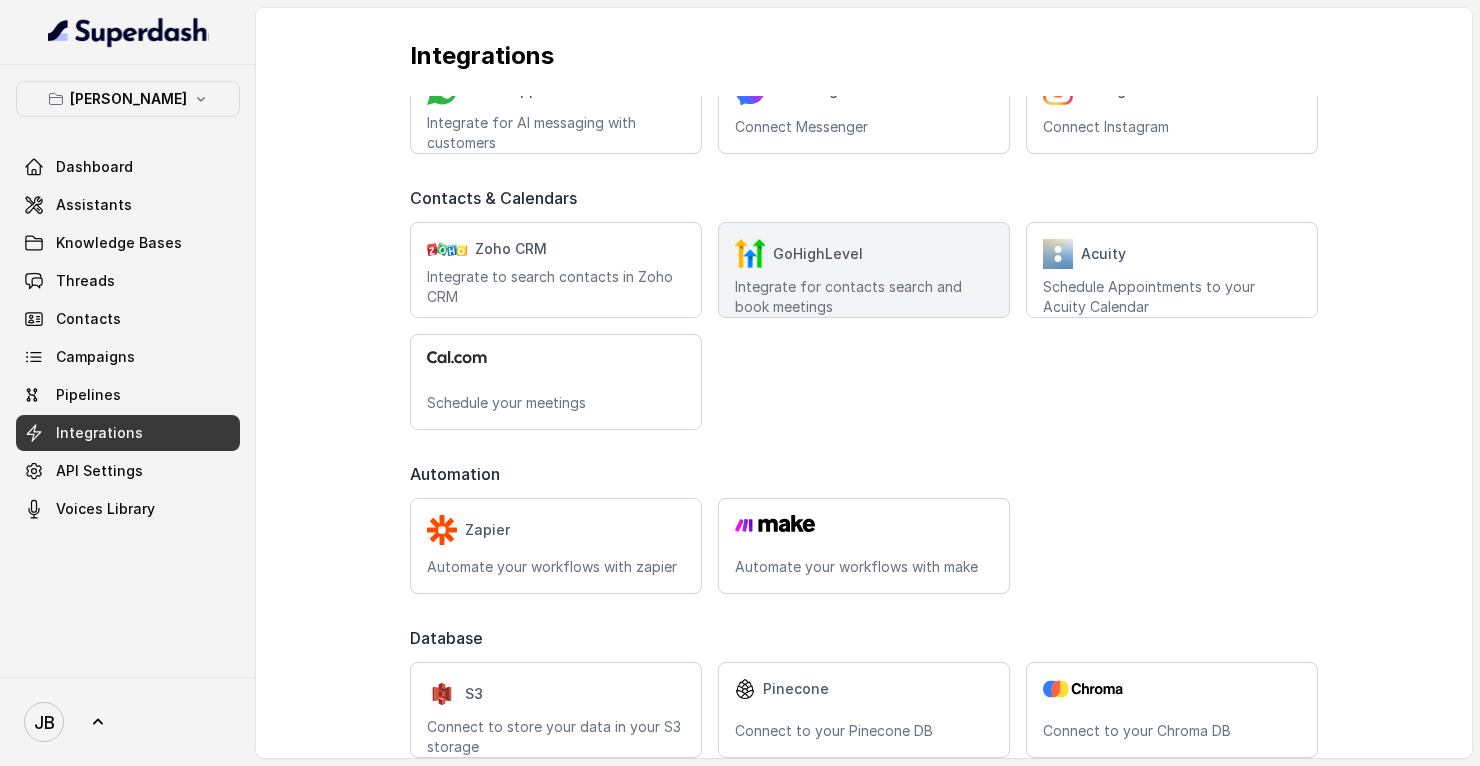 scroll, scrollTop: 280, scrollLeft: 0, axis: vertical 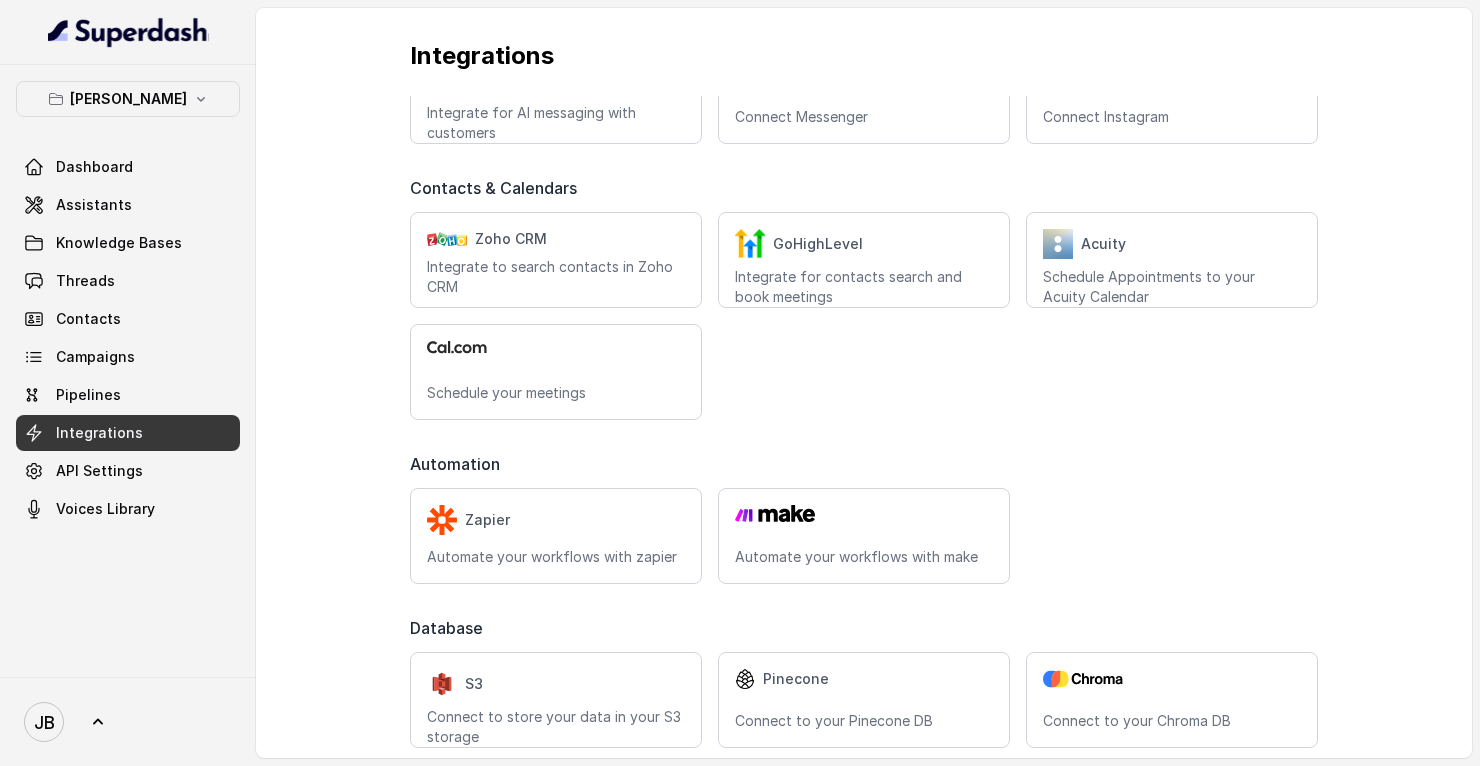 click on "GoHighLevel Integrate for contacts search and book meetings" at bounding box center (864, 260) 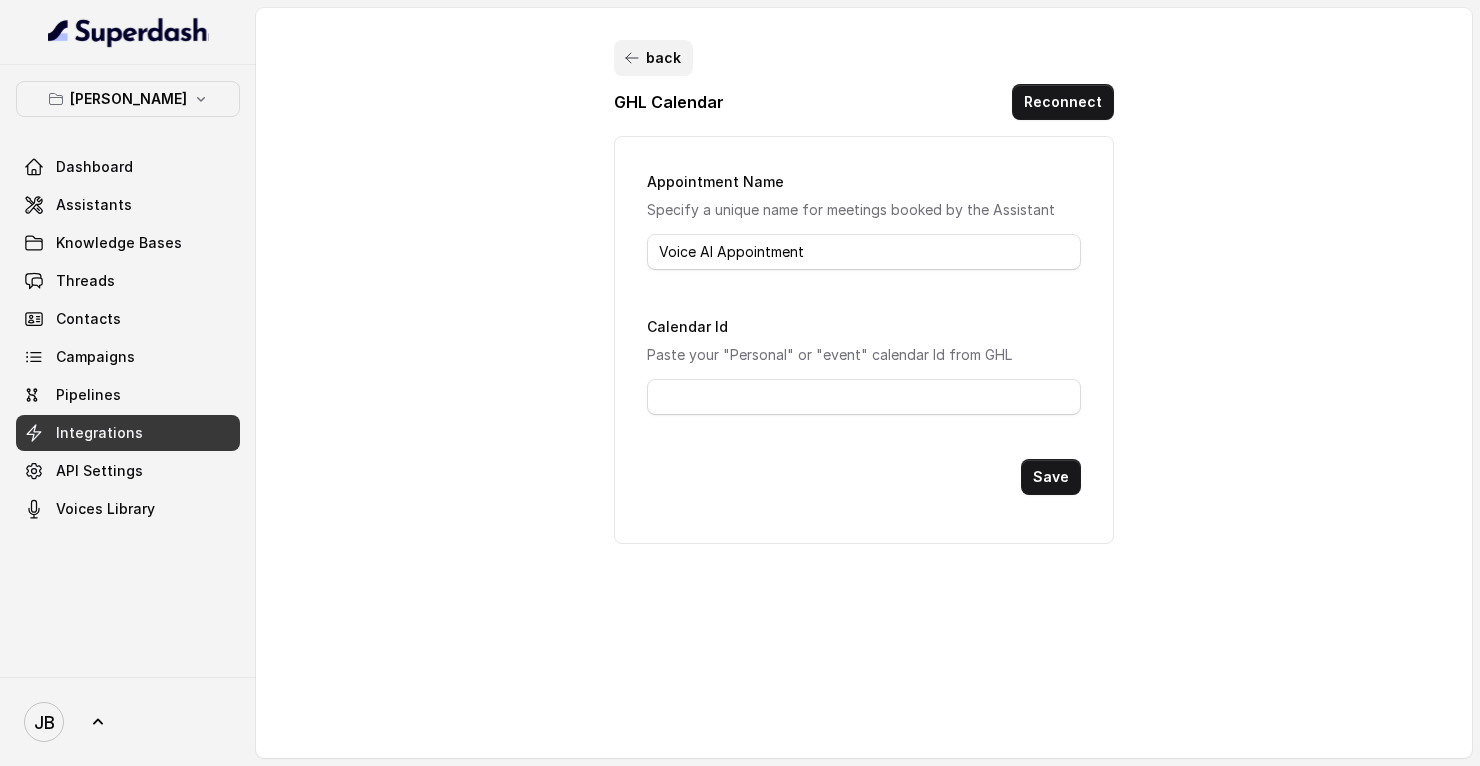 click 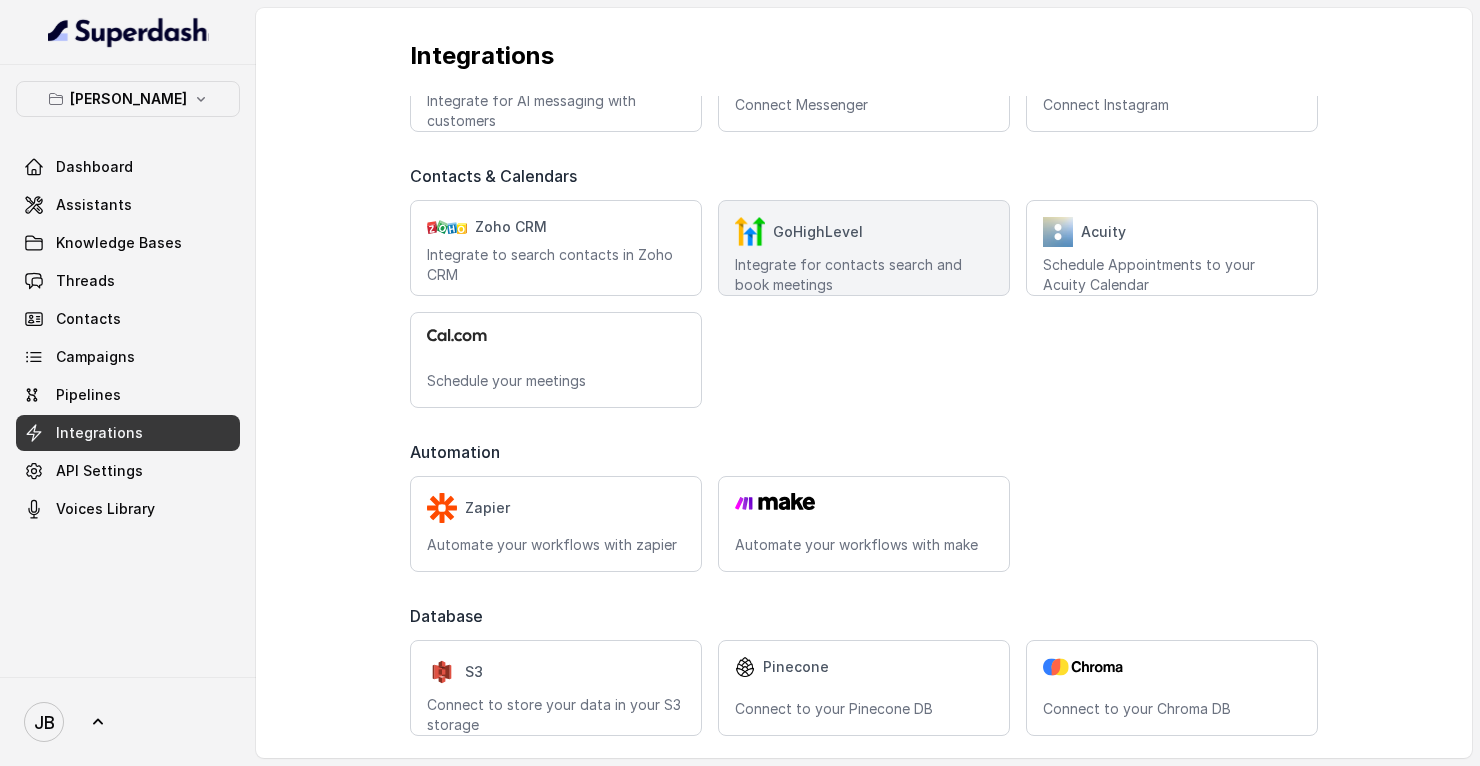 scroll, scrollTop: 302, scrollLeft: 0, axis: vertical 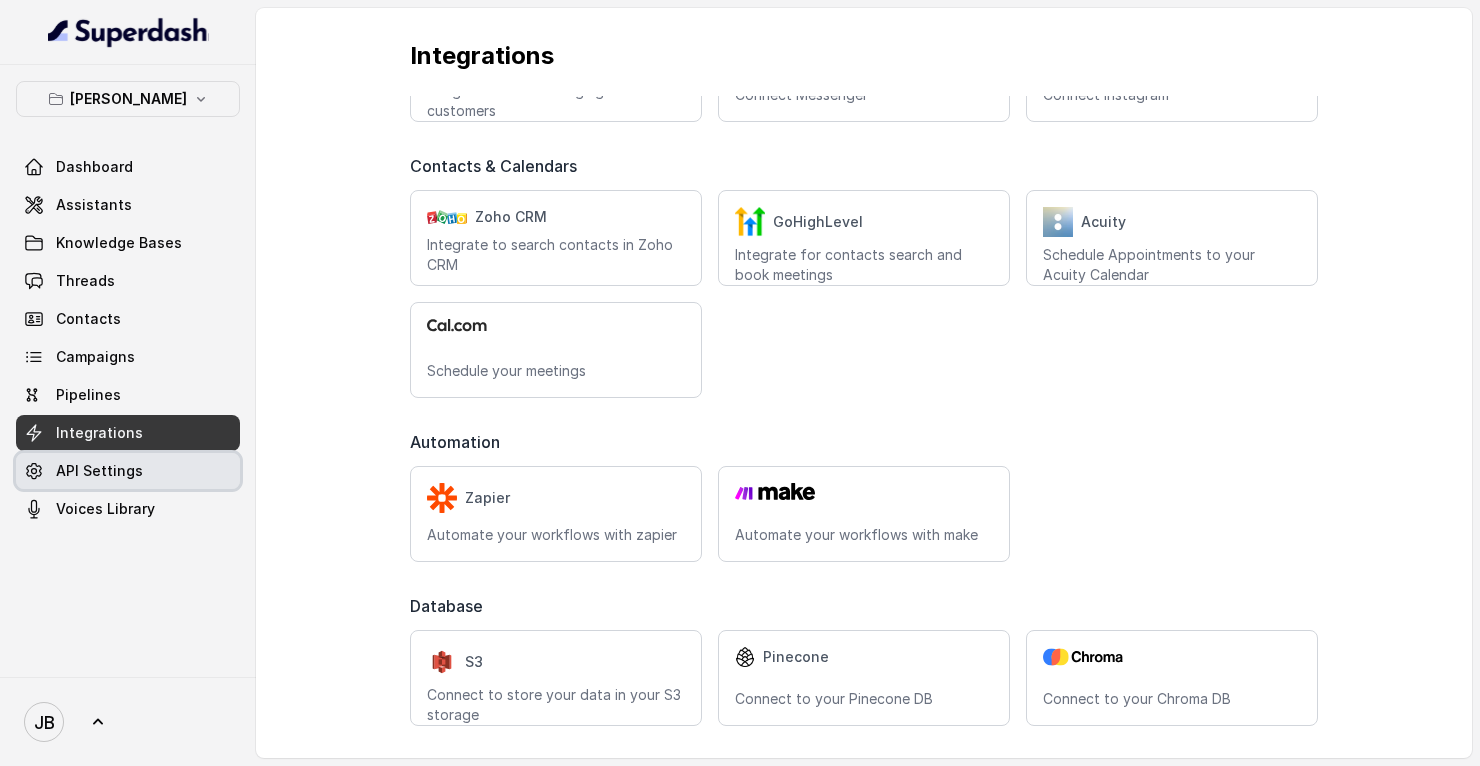 click on "API Settings" at bounding box center [128, 471] 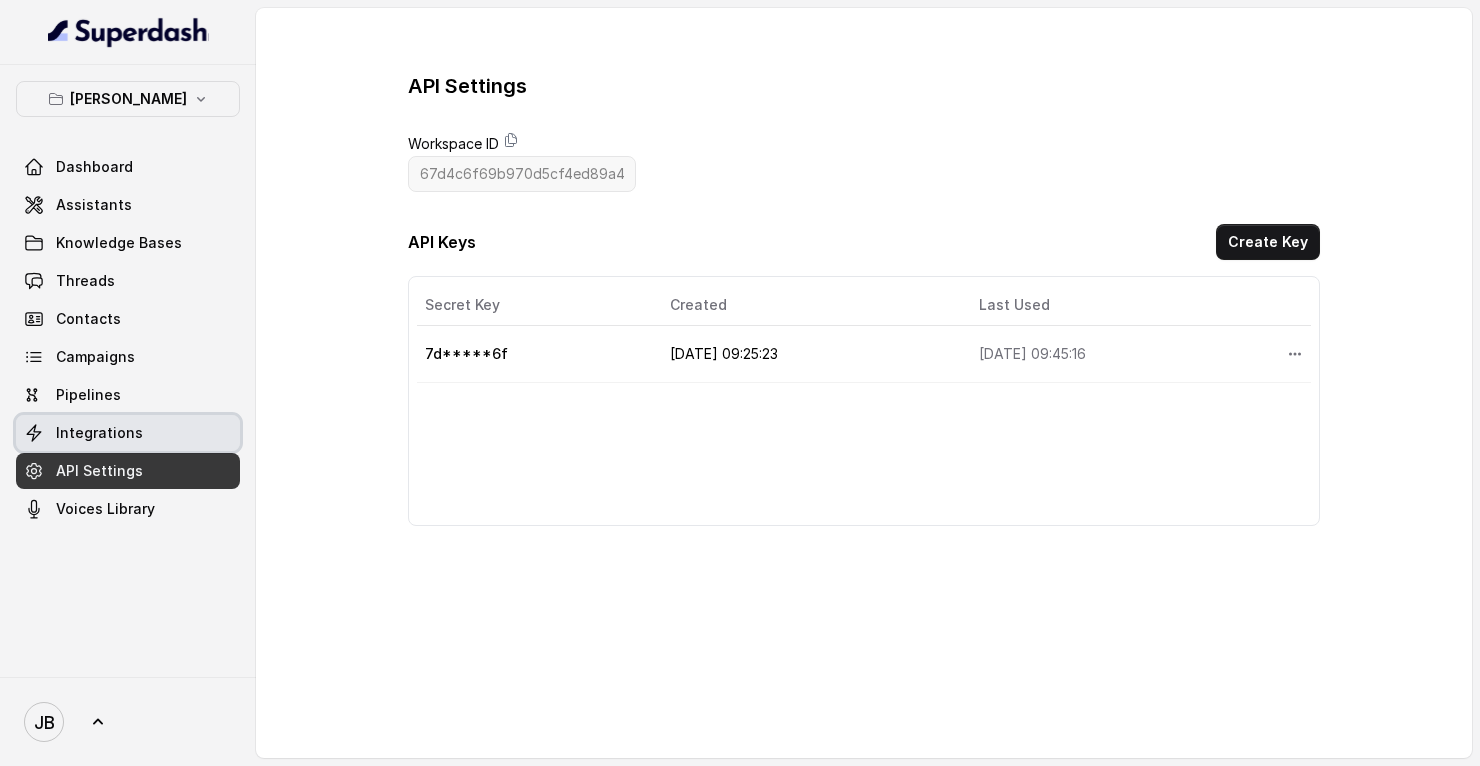 click on "Integrations" at bounding box center (128, 433) 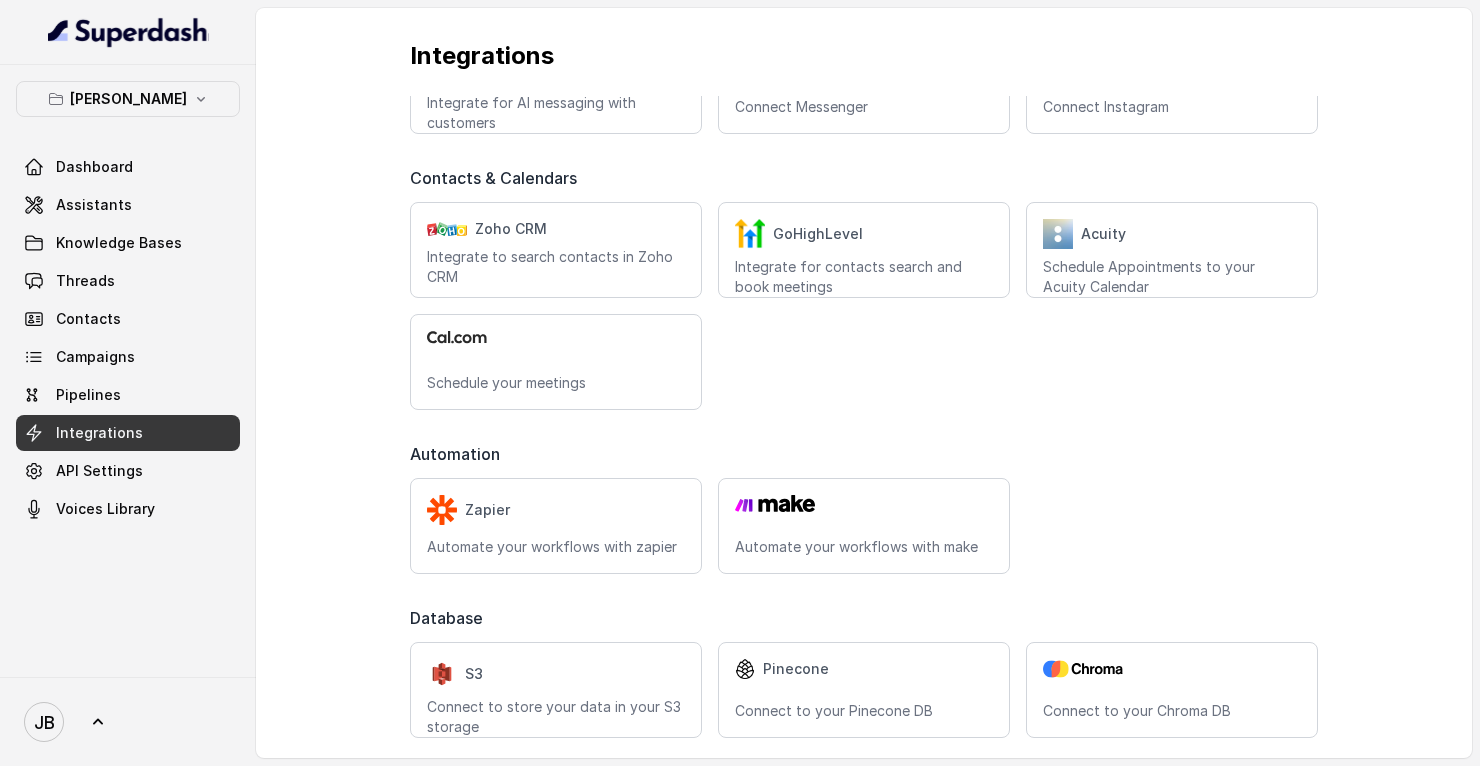 scroll, scrollTop: 302, scrollLeft: 0, axis: vertical 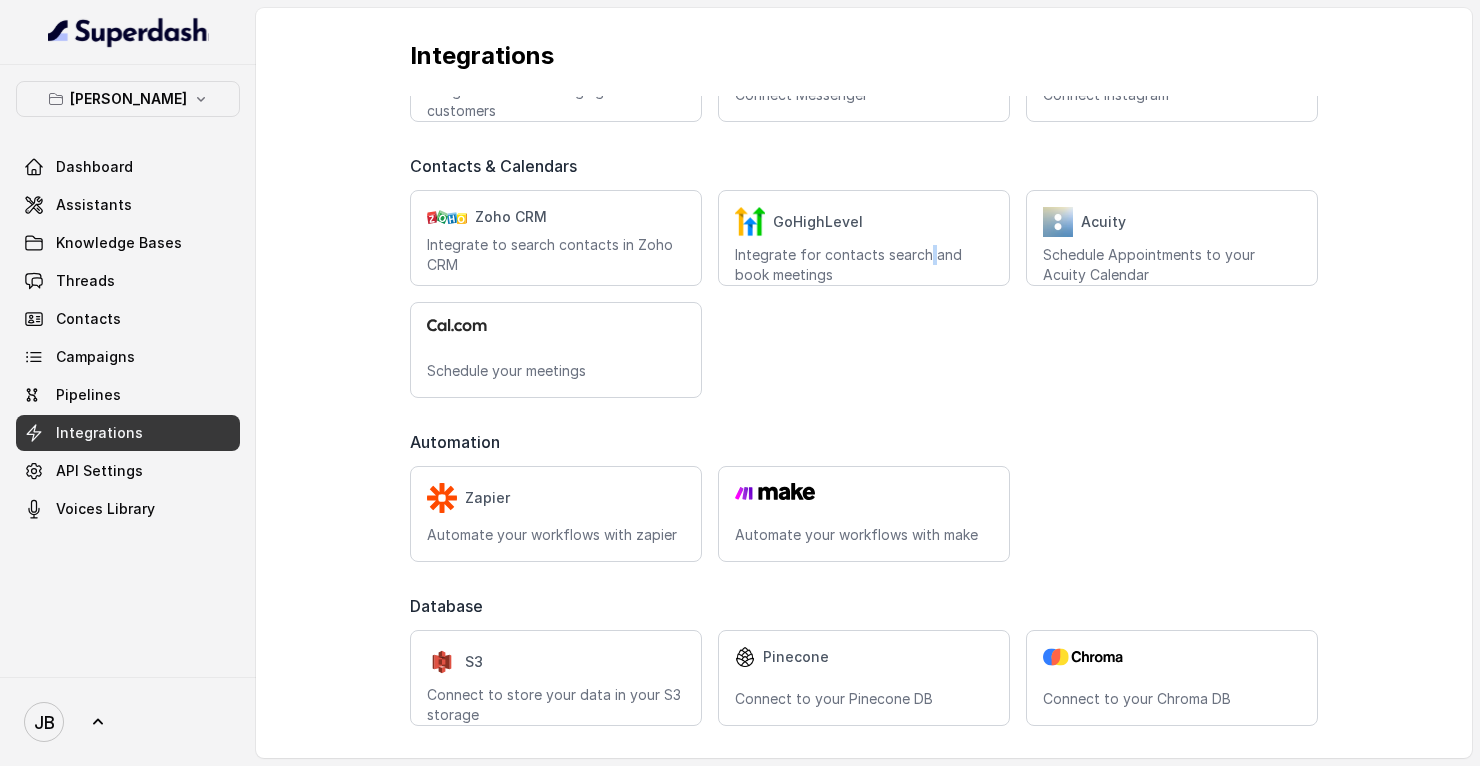 click on "Integrate for contacts search and book meetings" at bounding box center [864, 265] 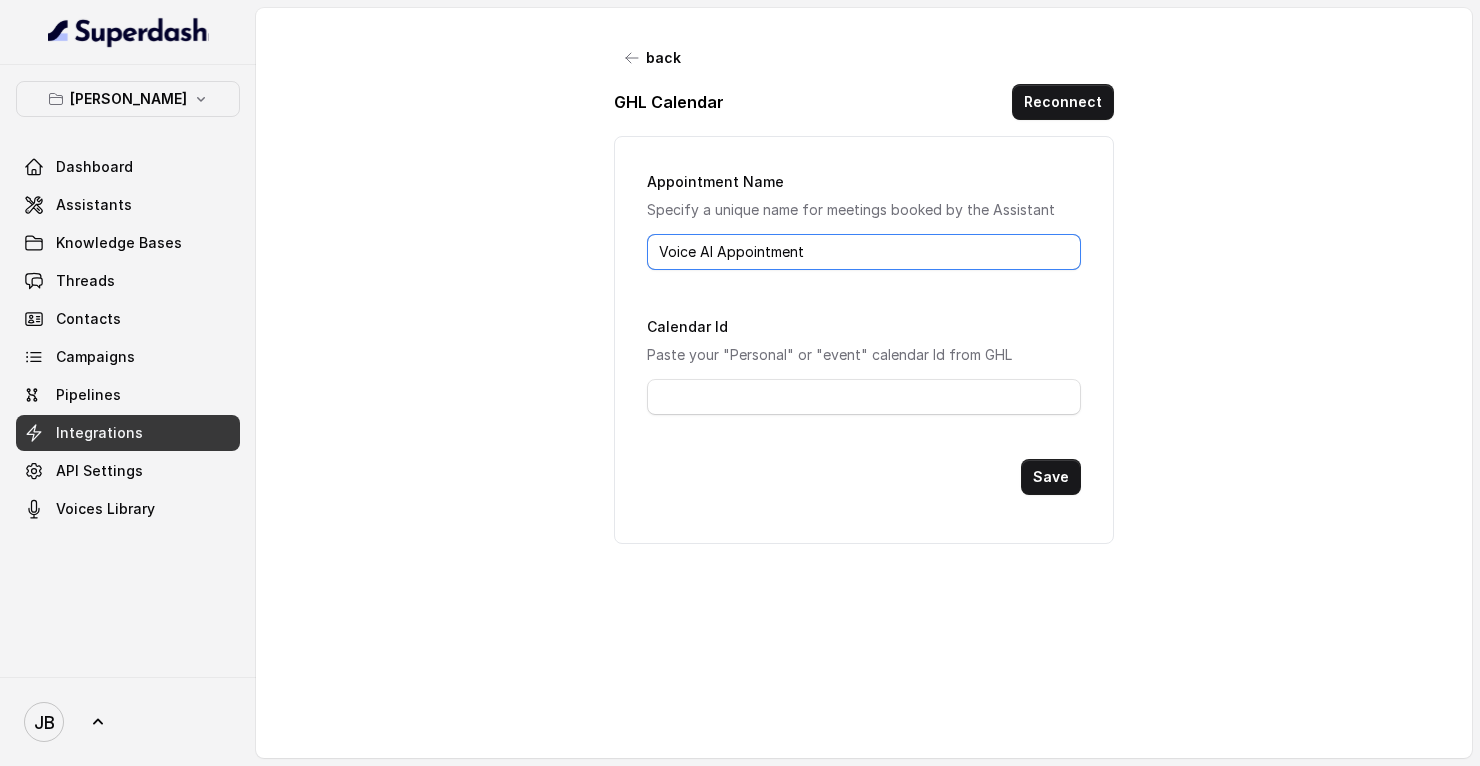 click on "Voice AI Appointment" at bounding box center [864, 252] 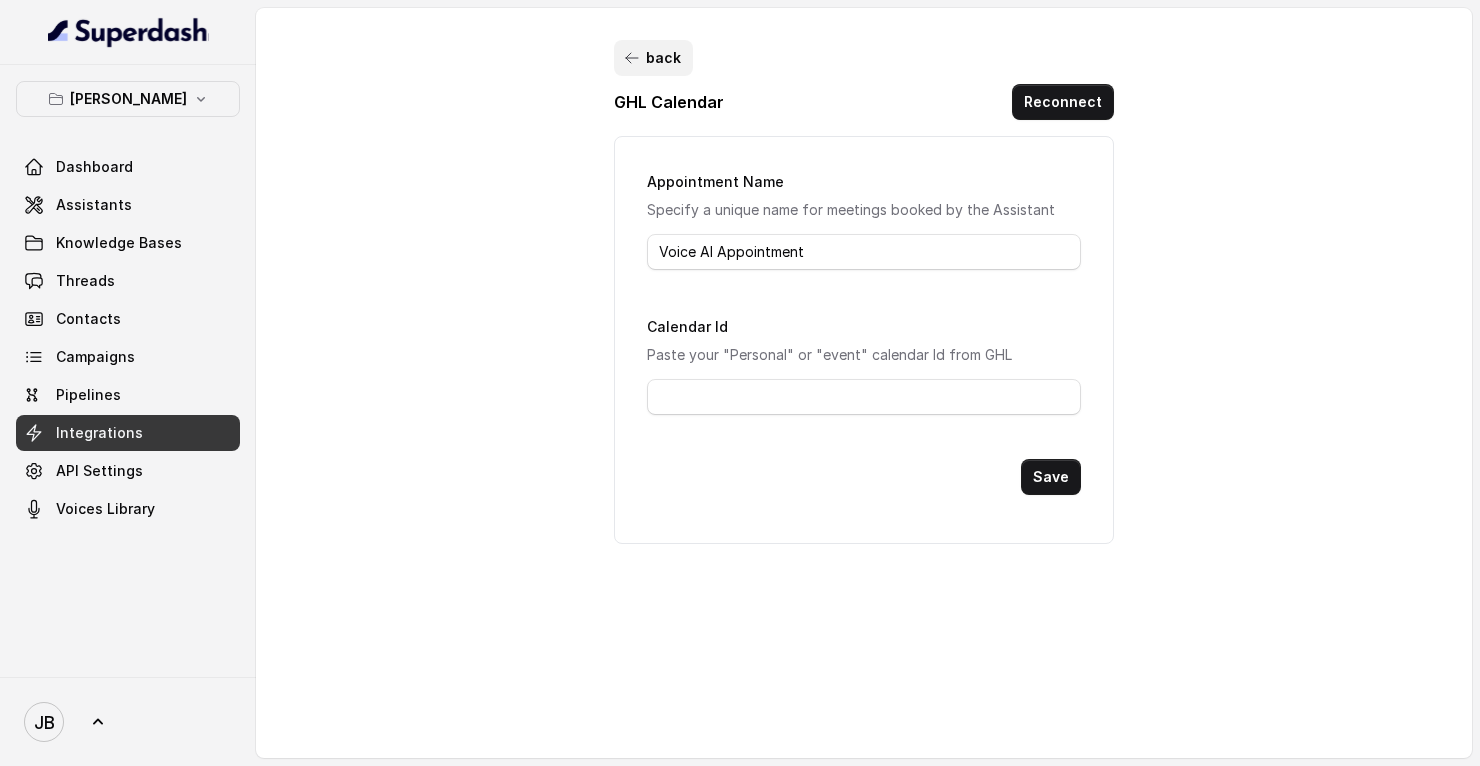click 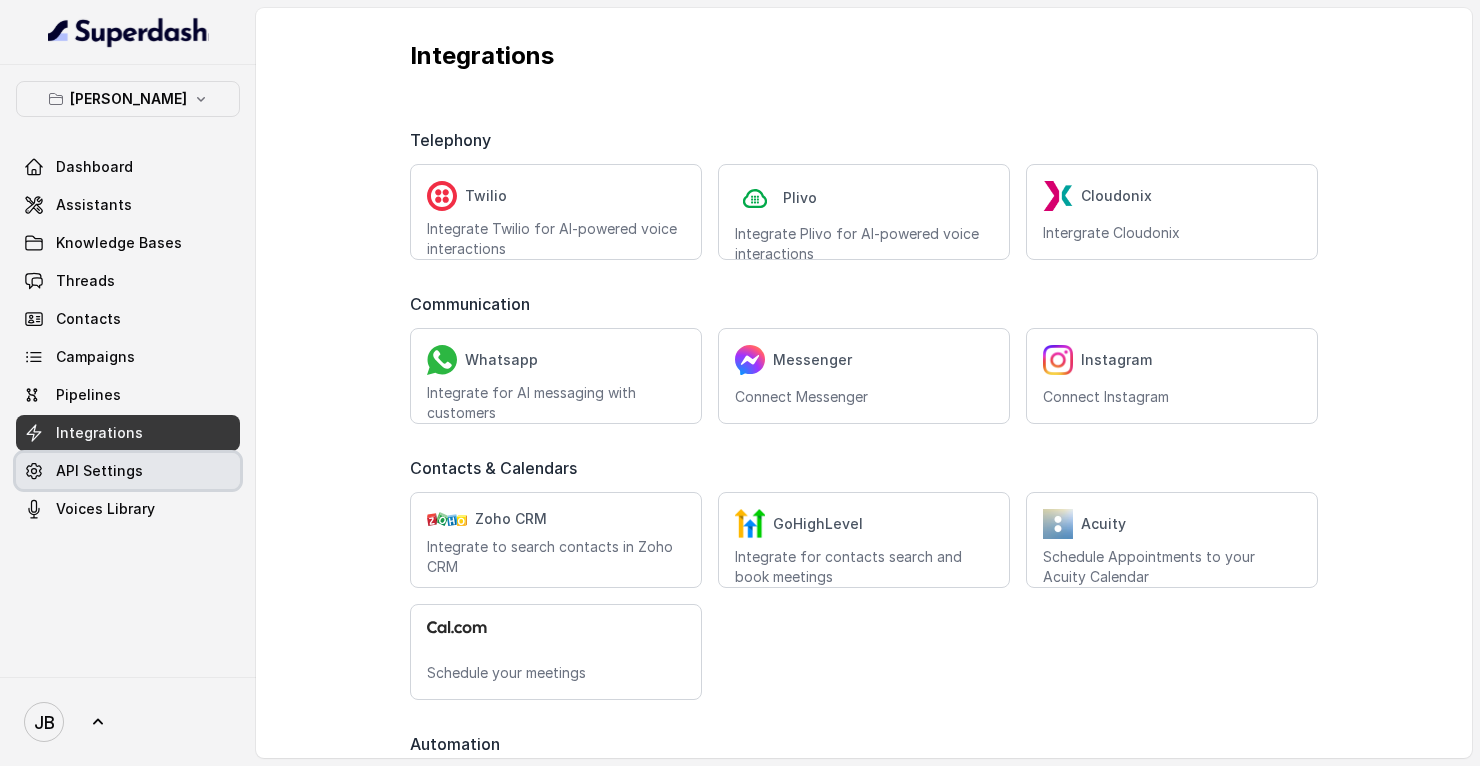click on "API Settings" at bounding box center [128, 471] 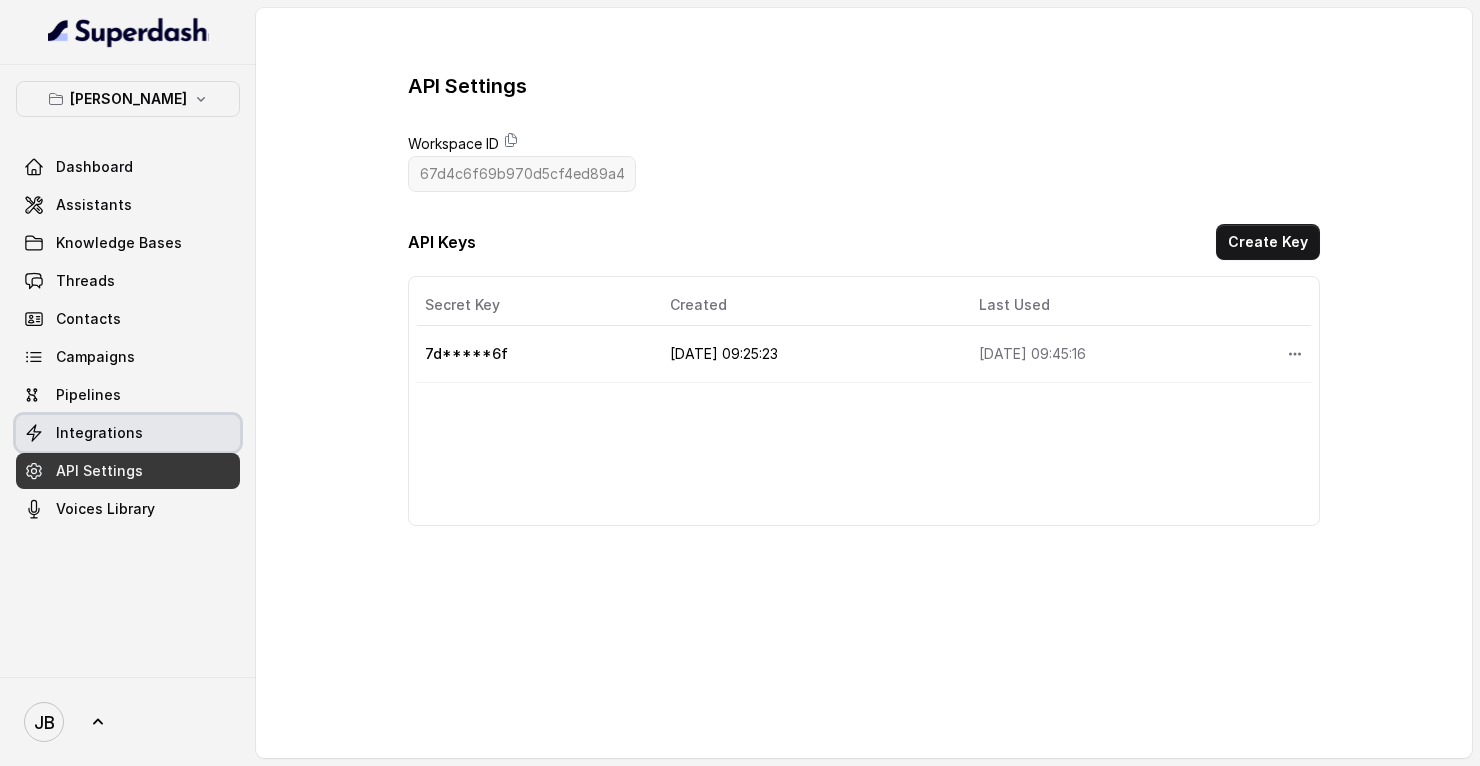 click on "Integrations" at bounding box center [128, 433] 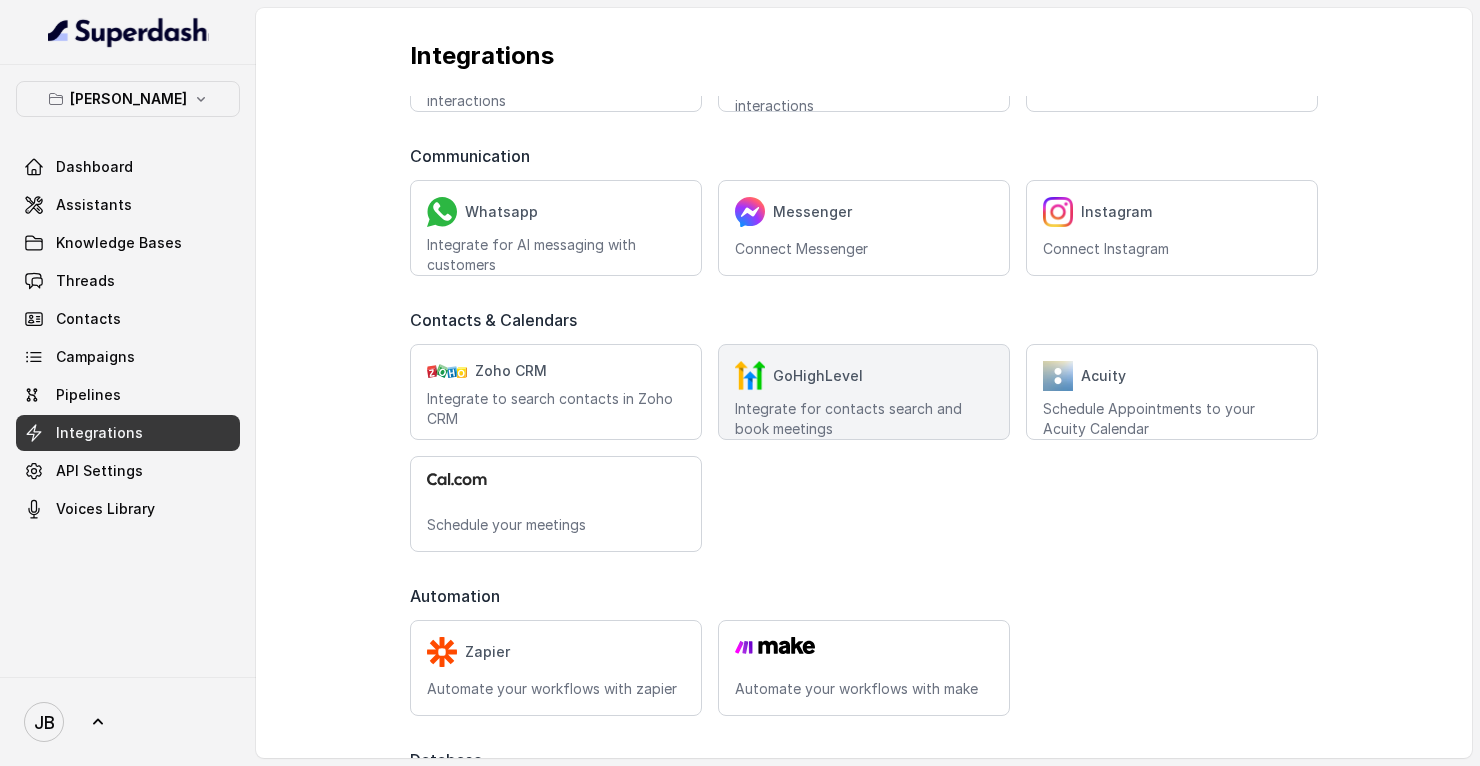 scroll, scrollTop: 174, scrollLeft: 0, axis: vertical 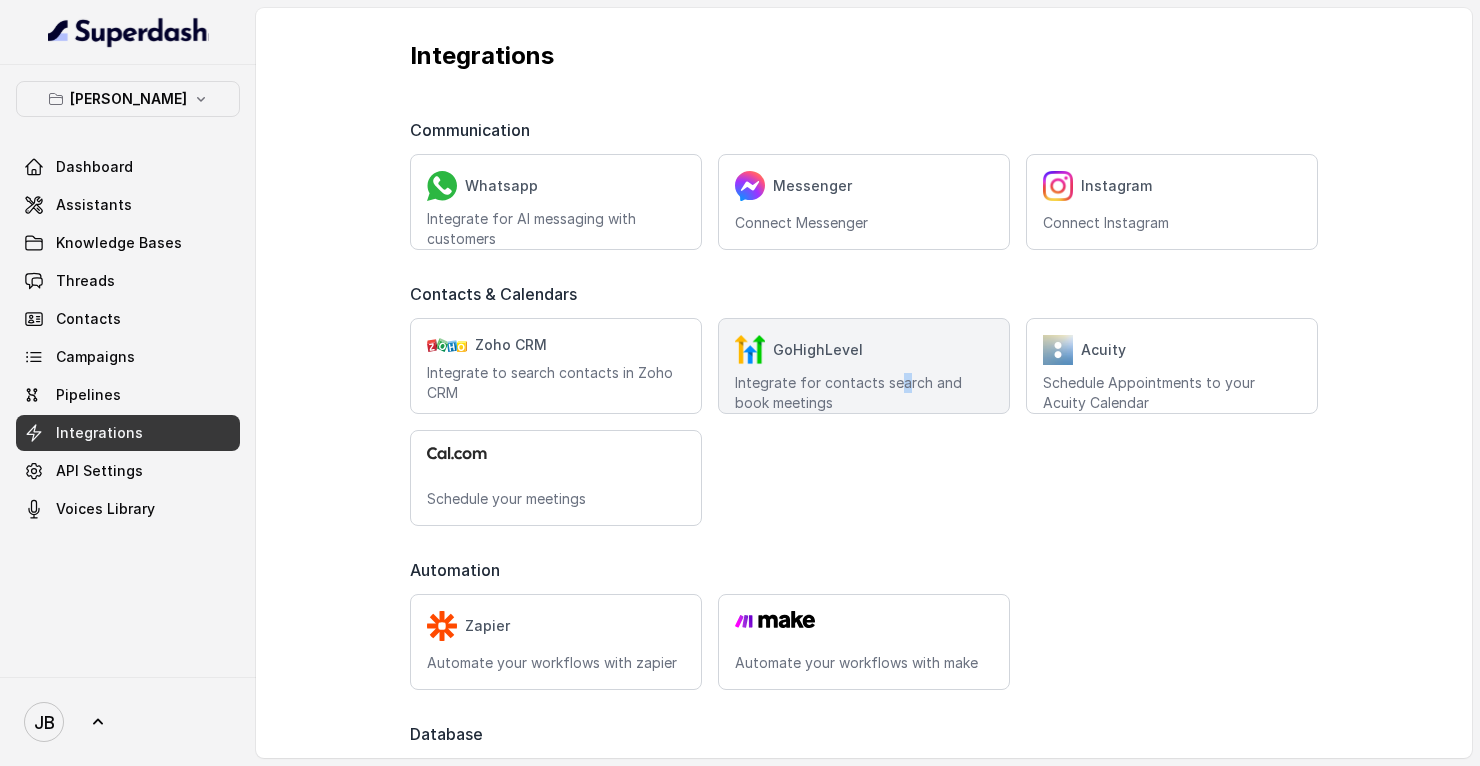 click on "Integrate for contacts search and book meetings" at bounding box center [864, 393] 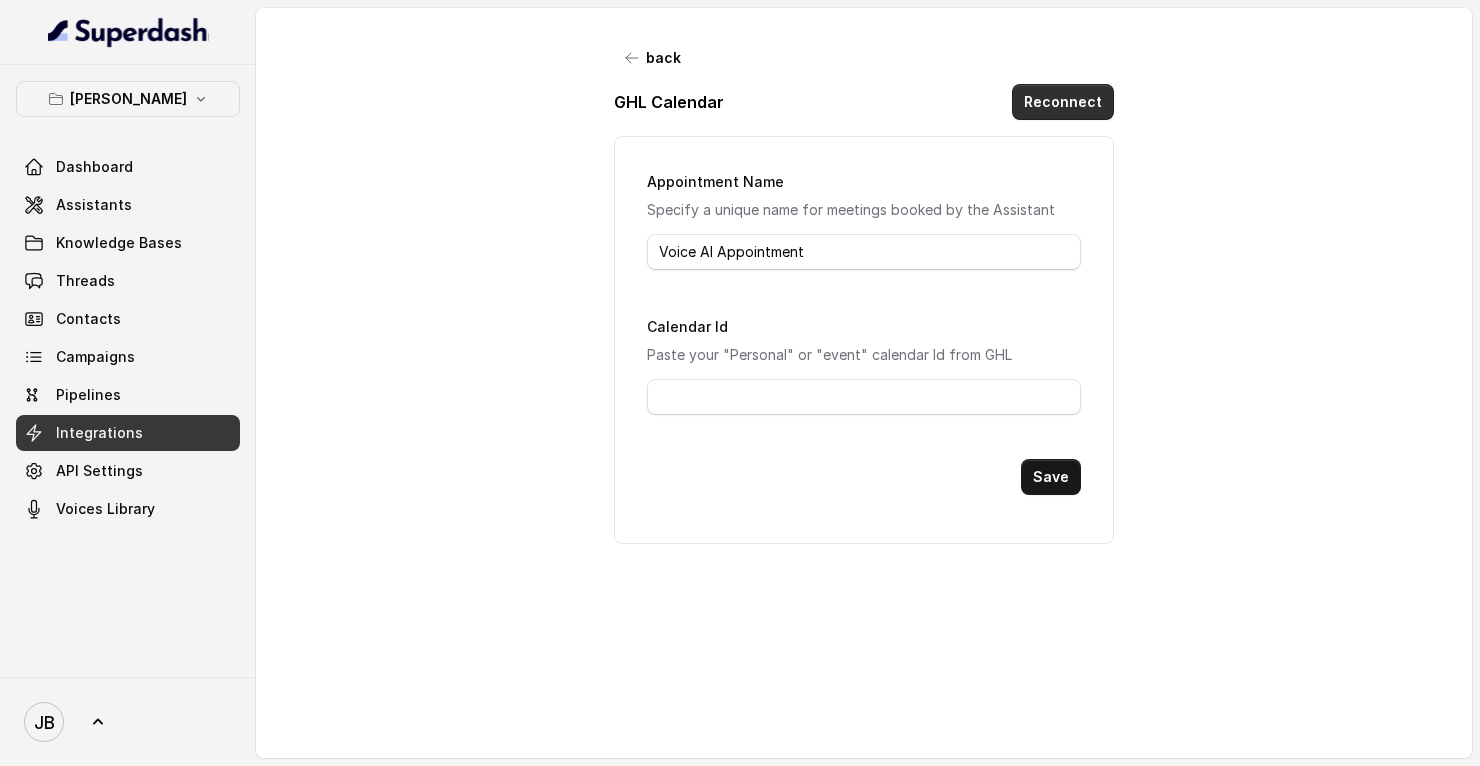 click on "Reconnect" at bounding box center [1063, 102] 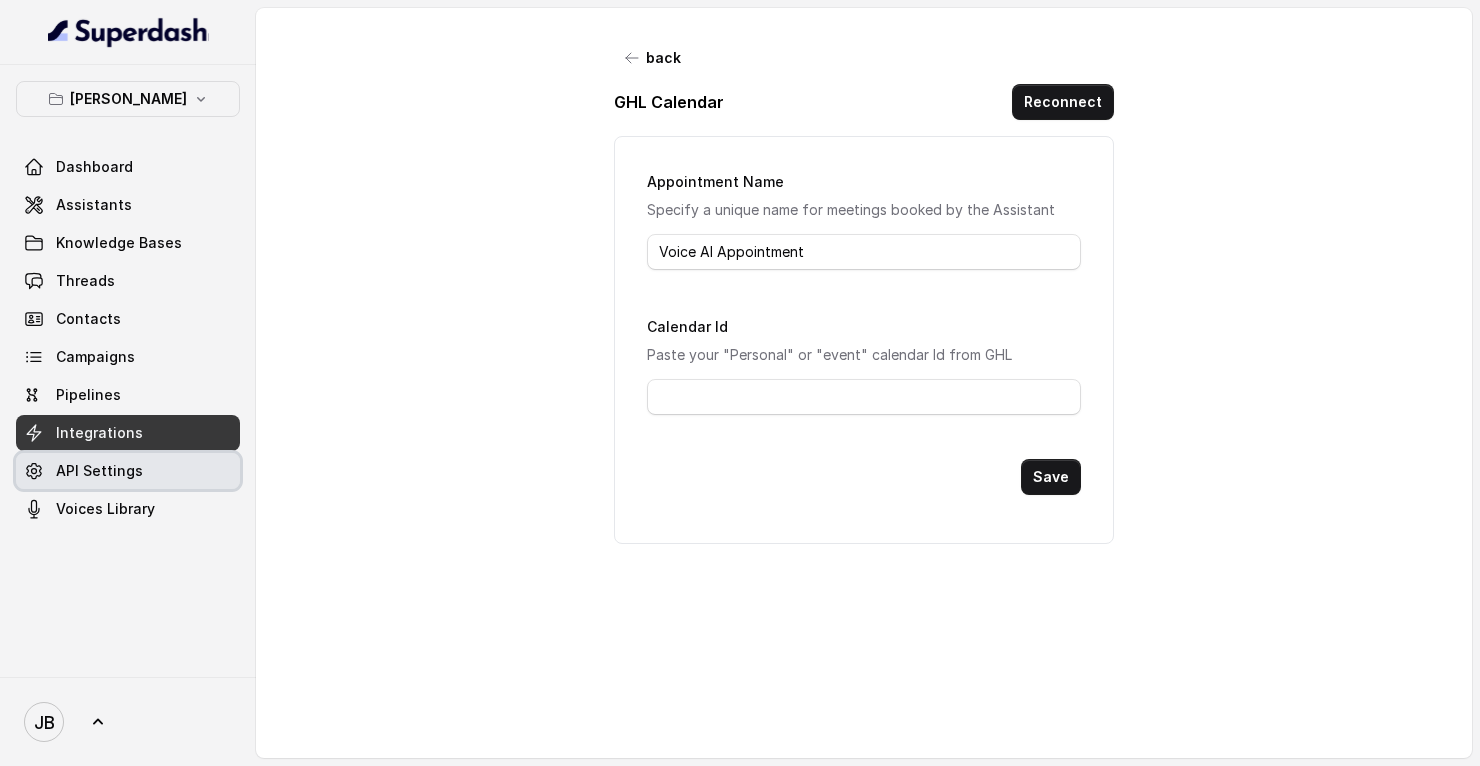click on "API Settings" at bounding box center [99, 471] 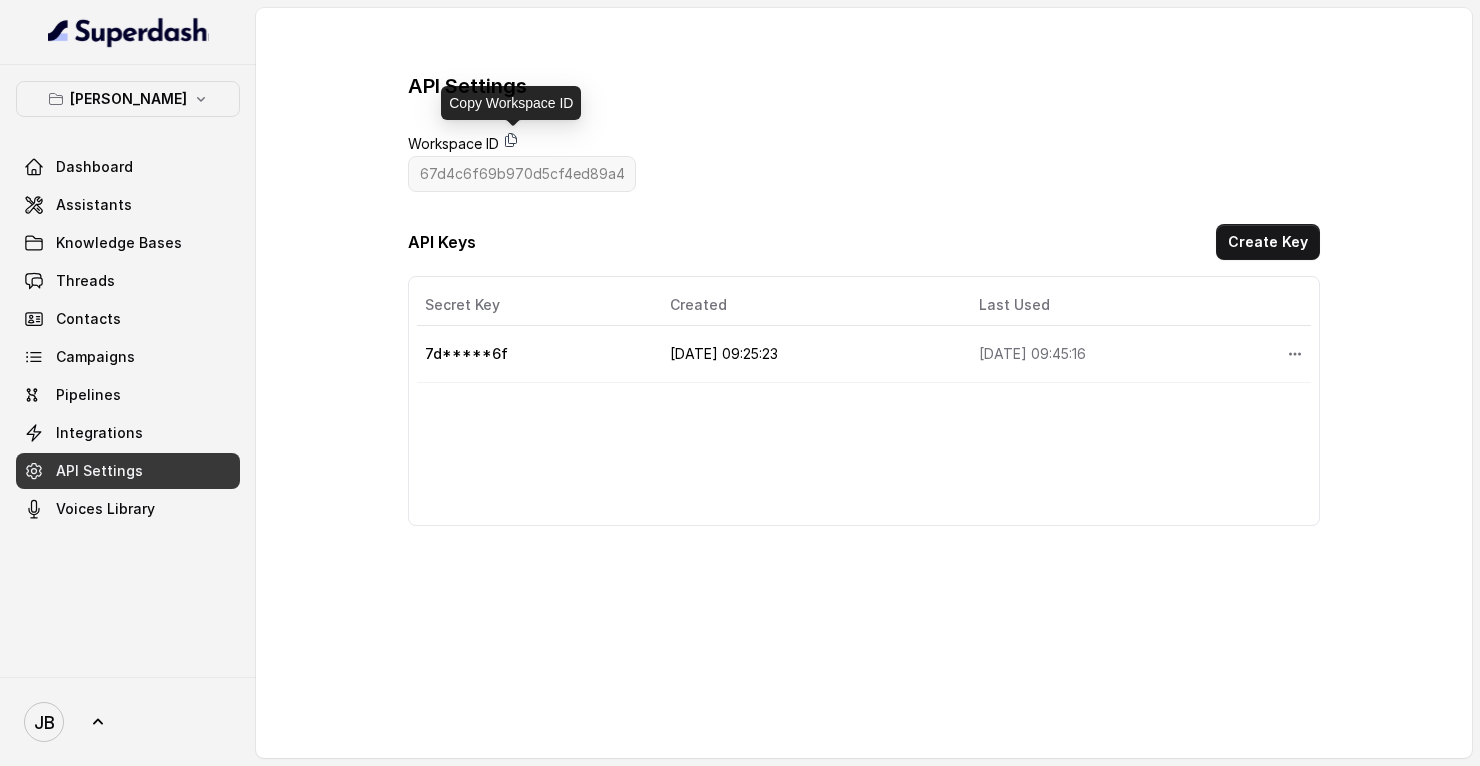 click 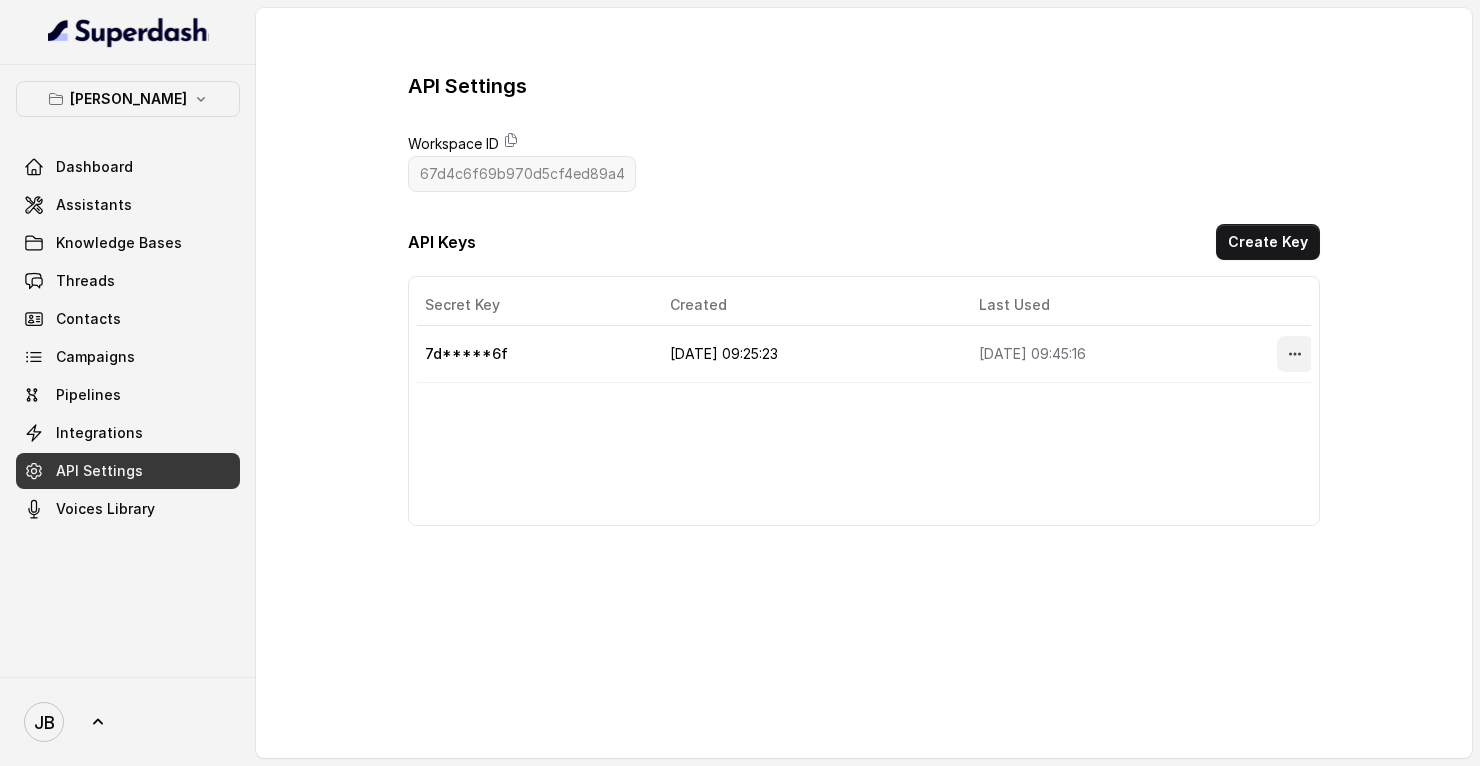 click 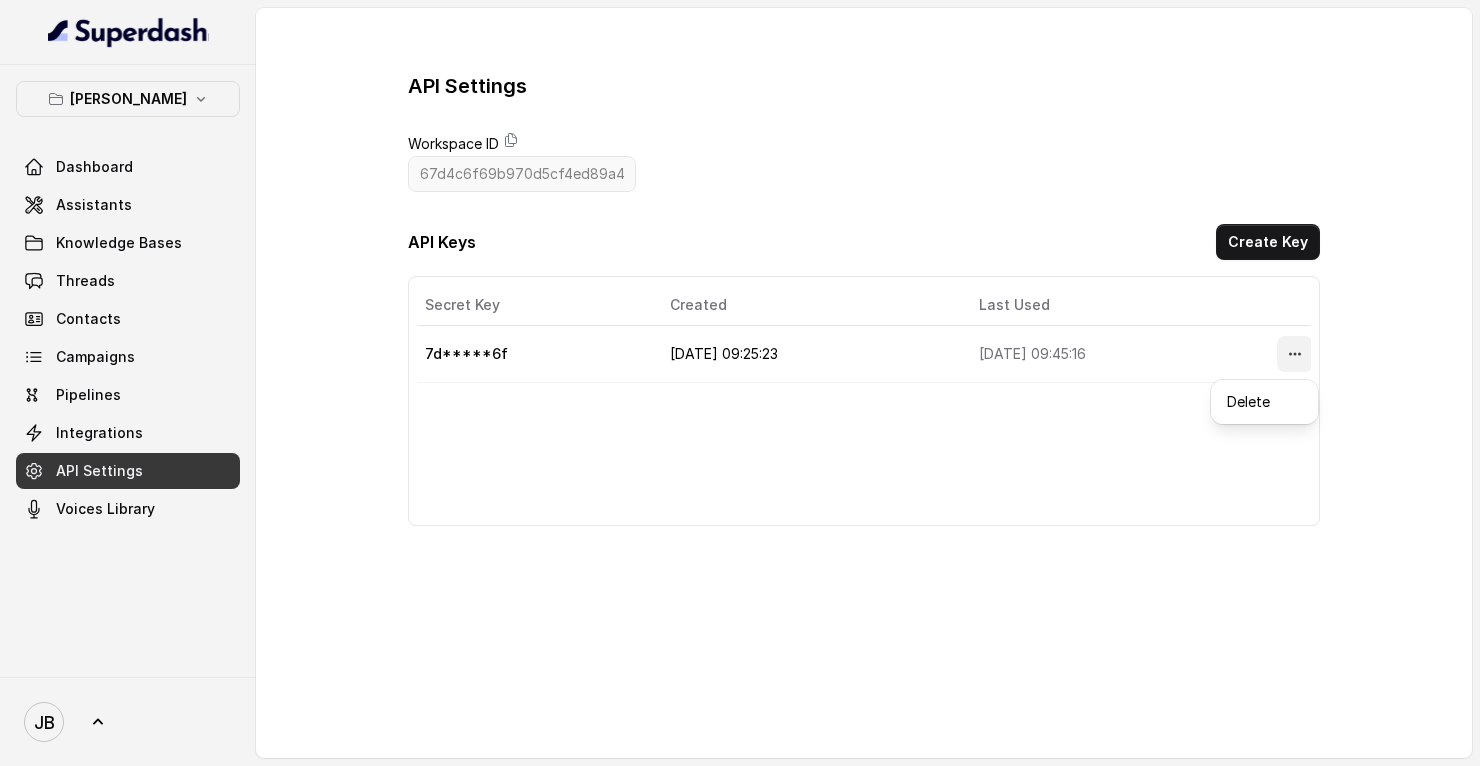 click on "API Keys Create Key Secret Key Created Last Used Actions 7d*****6f 27/03/2025, 09:25:23 03/07/2025, 09:45:16" at bounding box center (864, 375) 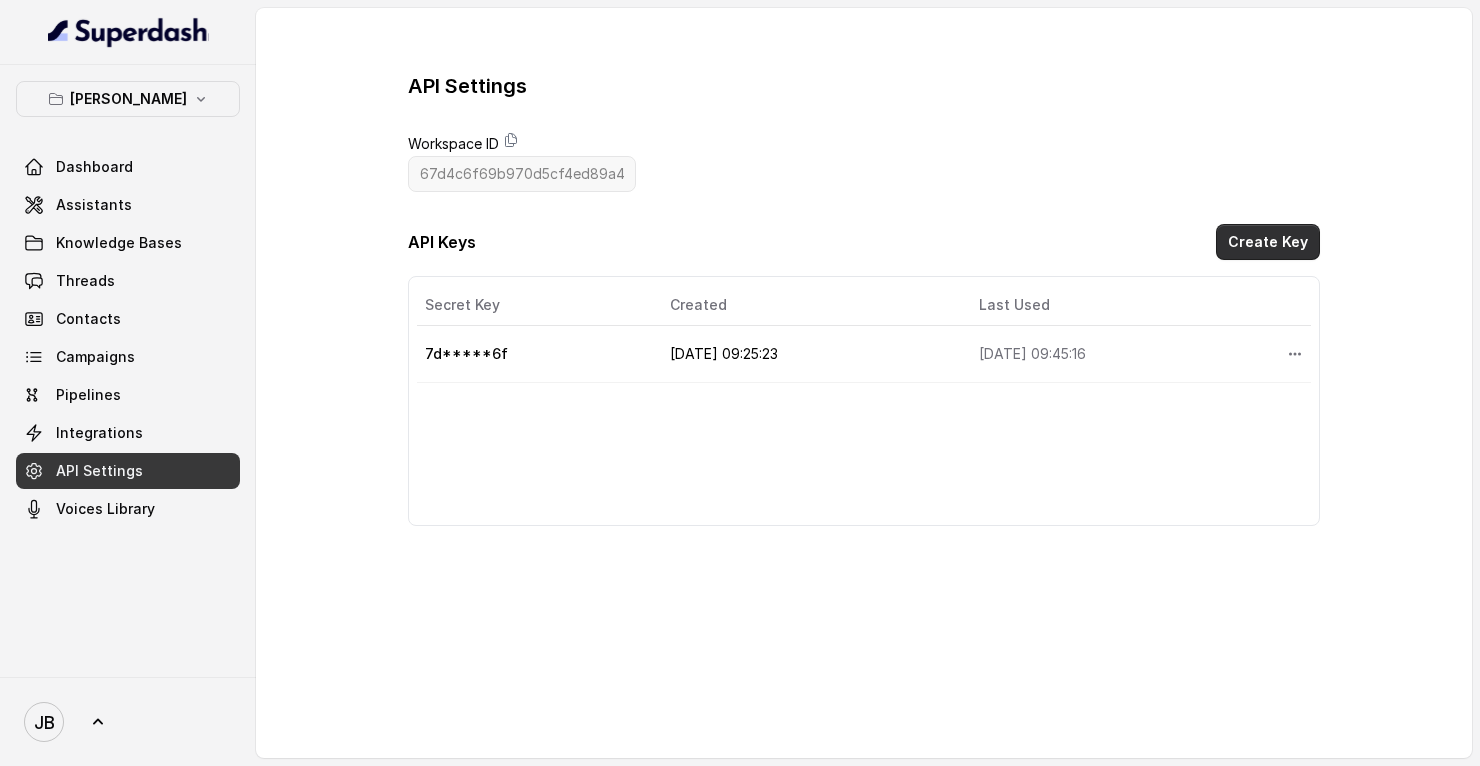 click on "Create Key" at bounding box center [1268, 242] 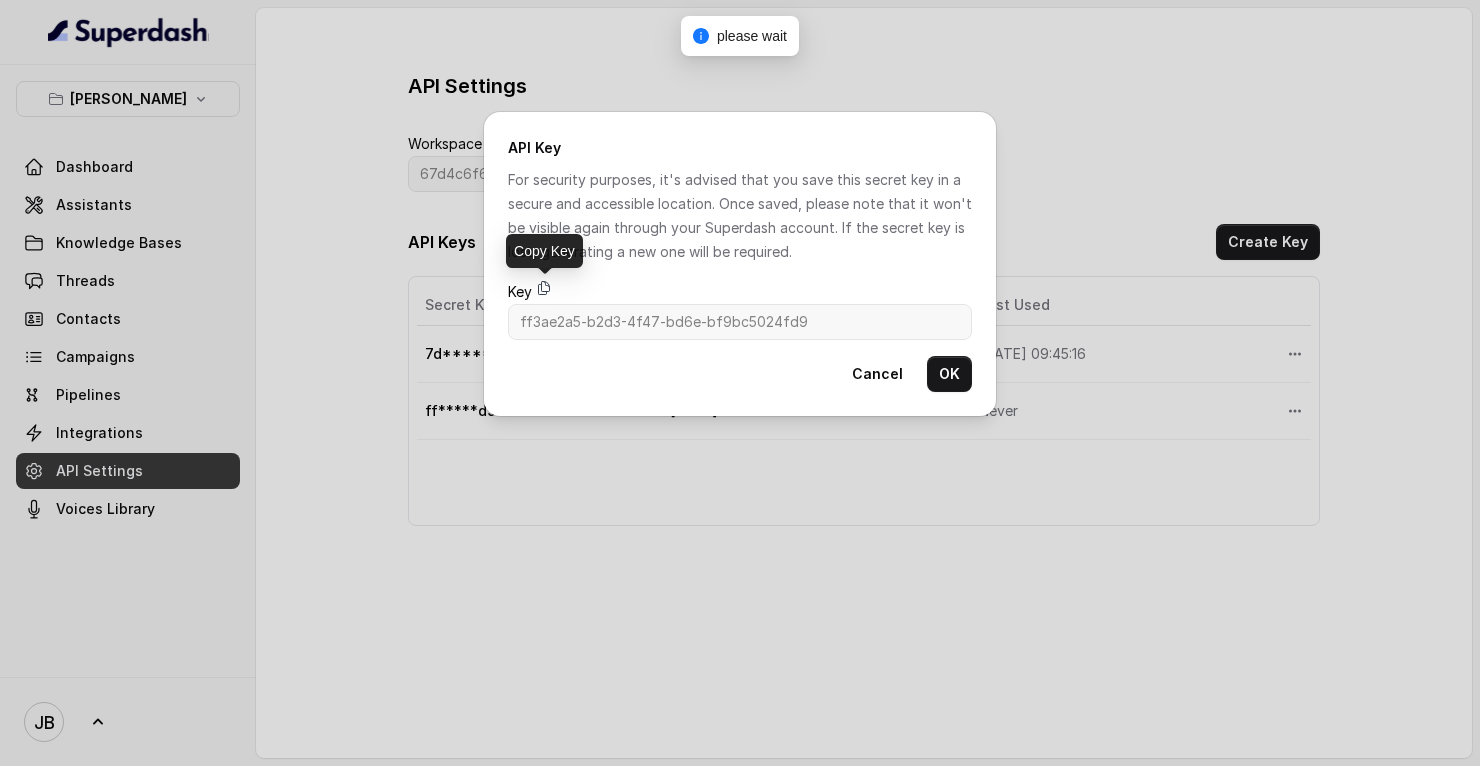 click 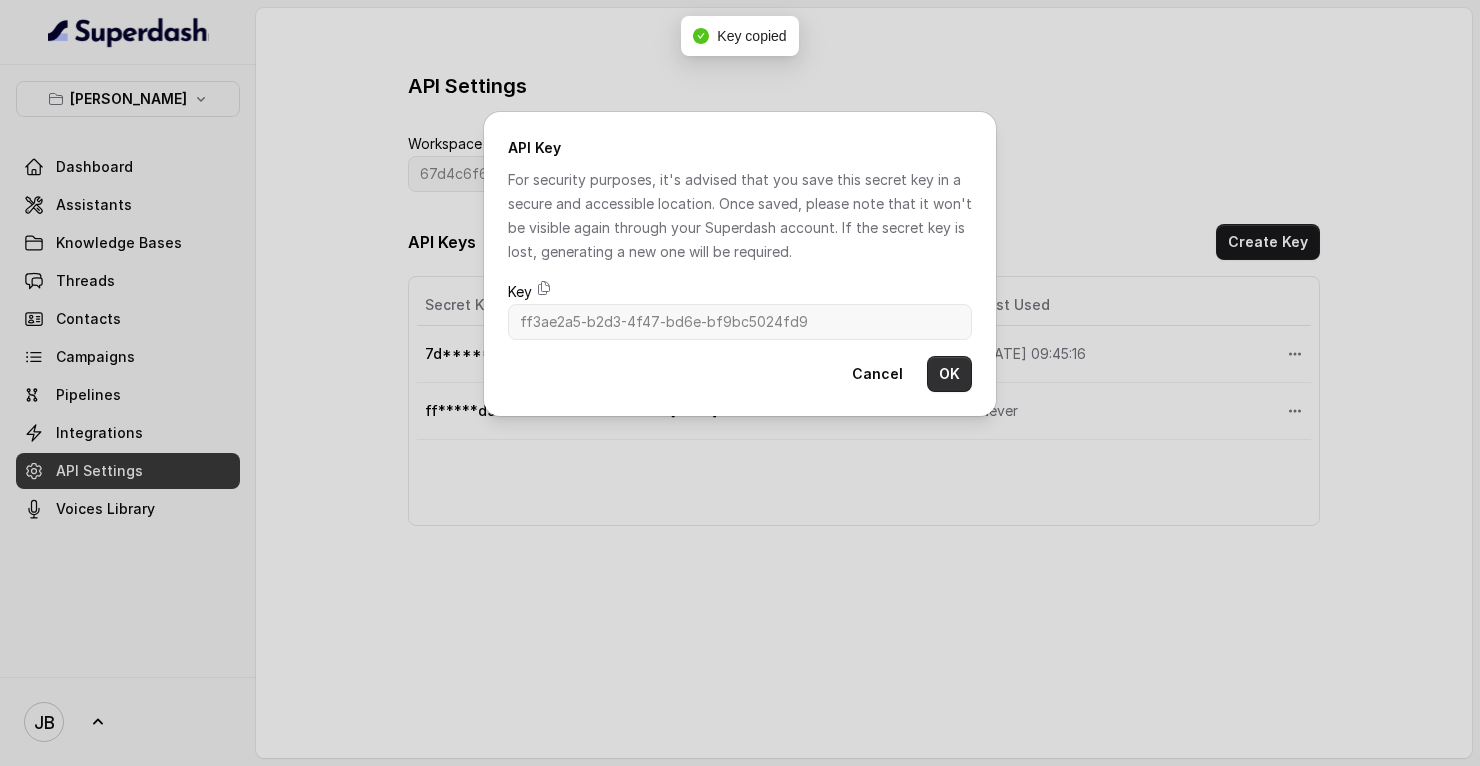 drag, startPoint x: 958, startPoint y: 378, endPoint x: 1006, endPoint y: 325, distance: 71.50524 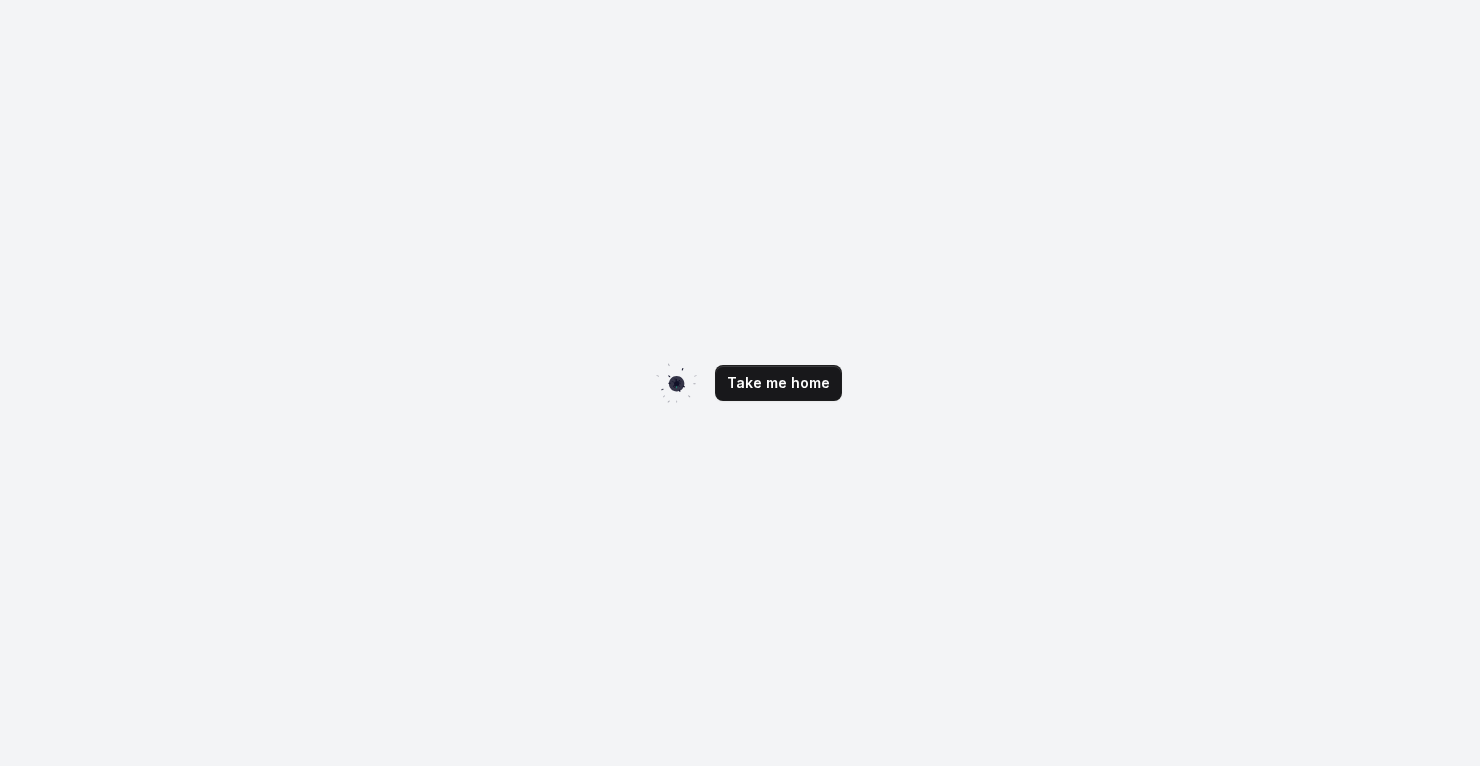 scroll, scrollTop: 0, scrollLeft: 0, axis: both 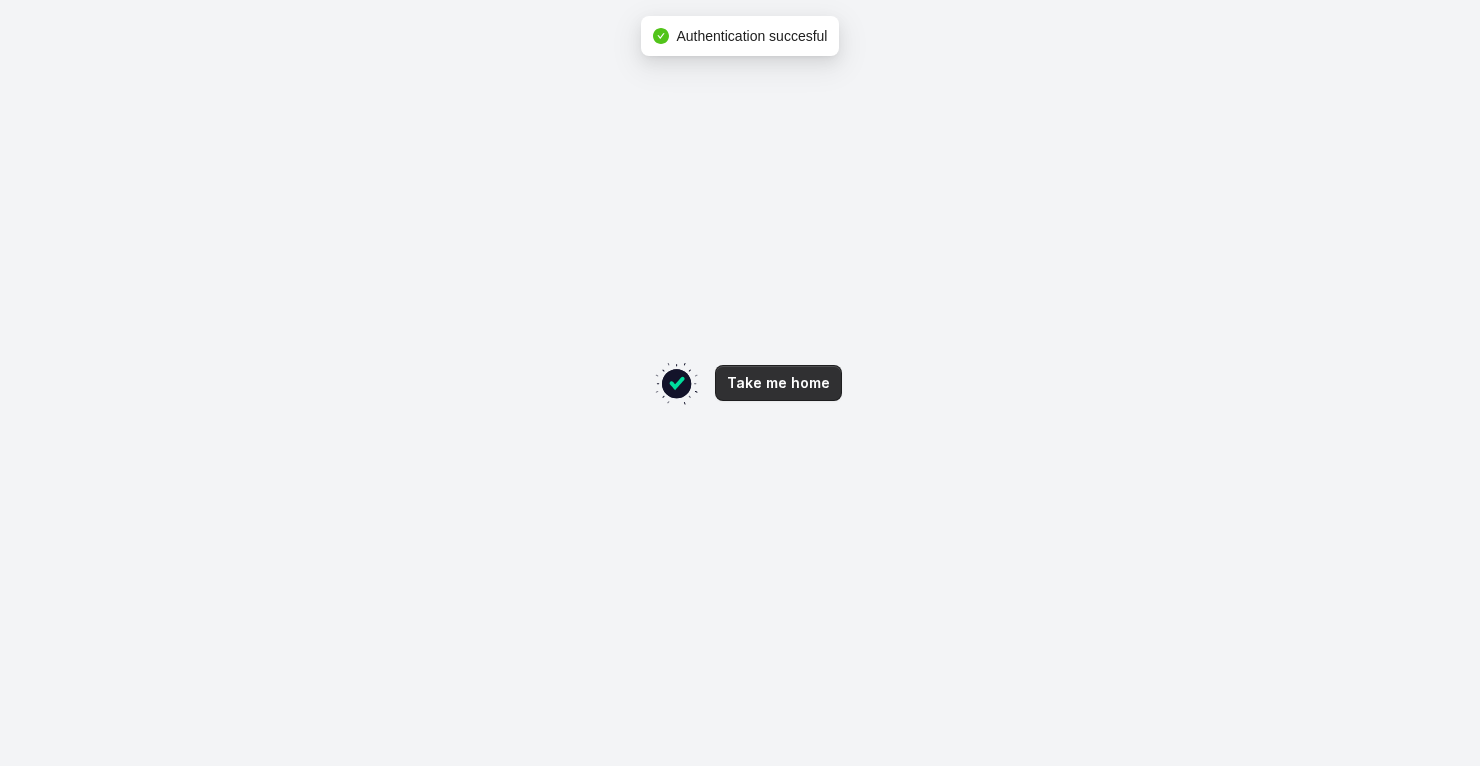 click on "Take me home" at bounding box center (778, 383) 